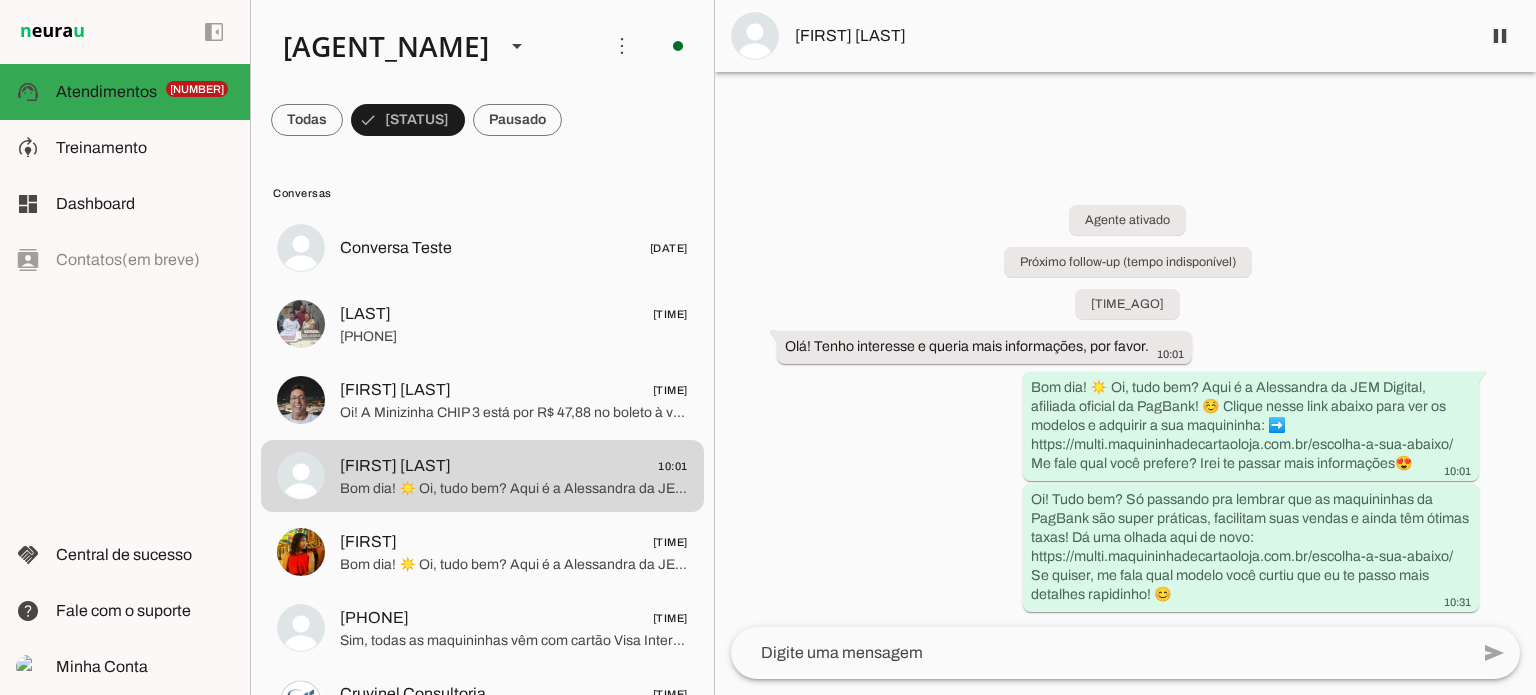 scroll, scrollTop: 0, scrollLeft: 0, axis: both 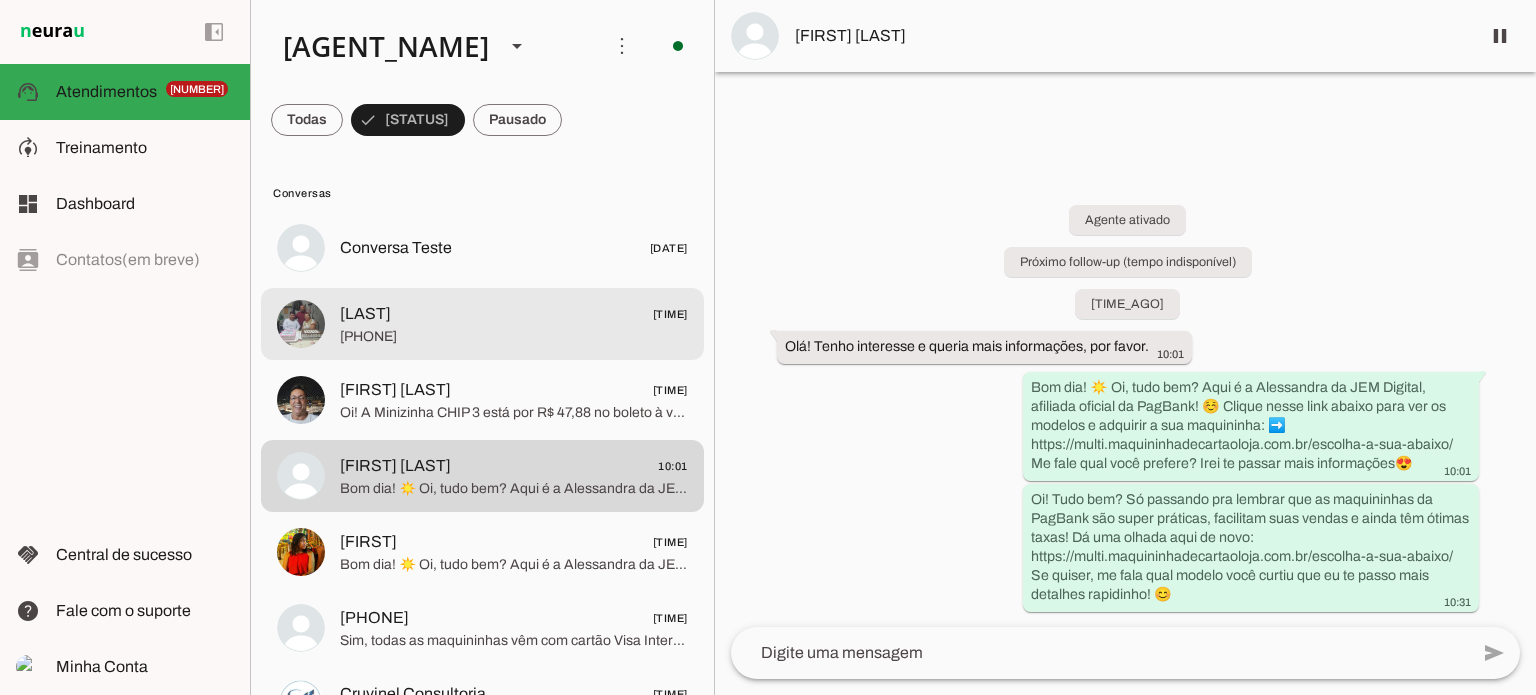 click on "[LAST]
[TIME]" 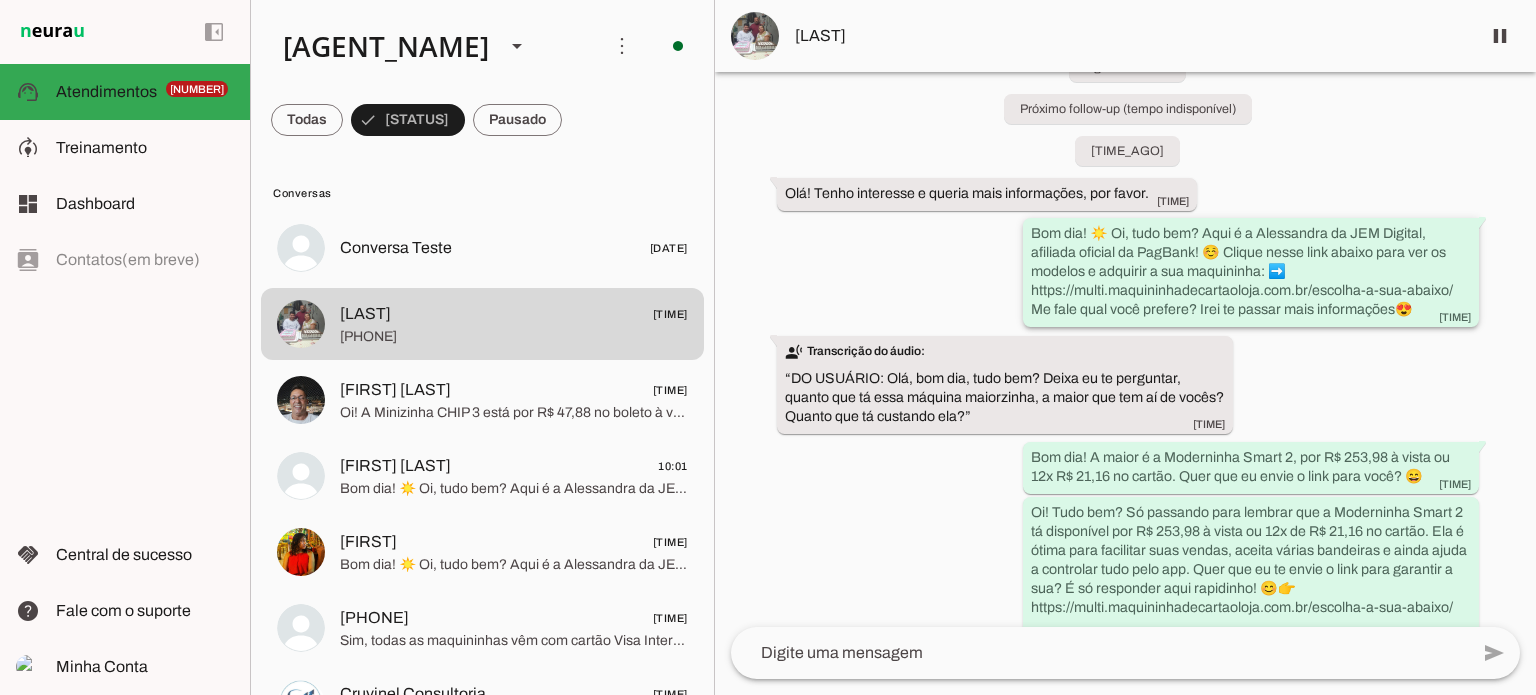 scroll, scrollTop: 96, scrollLeft: 0, axis: vertical 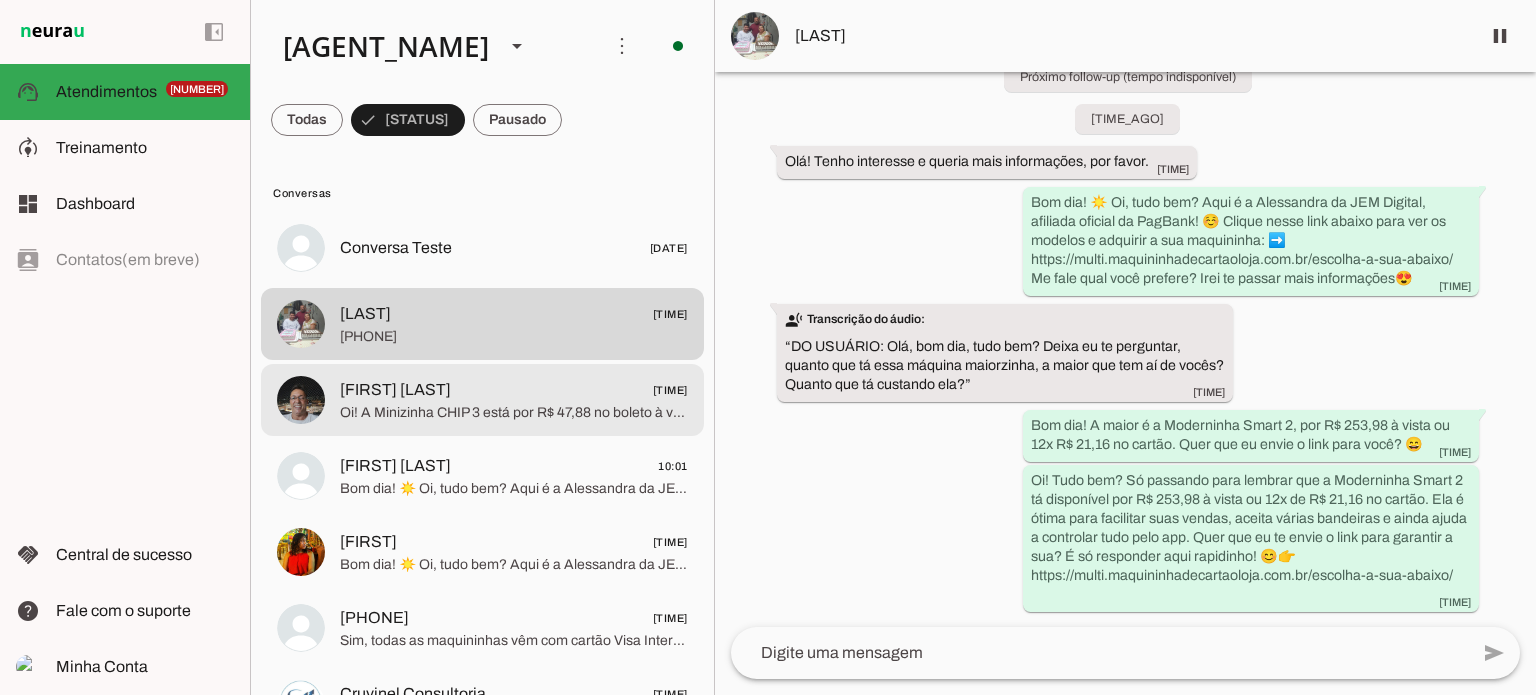 click on "[FIRST] [LAST]
[TIME]
[FIRST]! A Minizinha CHIP 3 está por R$ 47,88 no boleto à vista ou 12x de R$ 3,99 no cartão. A Moderninha PRO 2 sai por R$ 107,88 no boleto à vista ou 12x de R$ 8,99 no cartão. Quer que eu envie o link para fechar? 😍
https://bit.ly/jem-zap-chip3
https://bit.ly/jem-zap-pro-promo15" at bounding box center [482, 248] 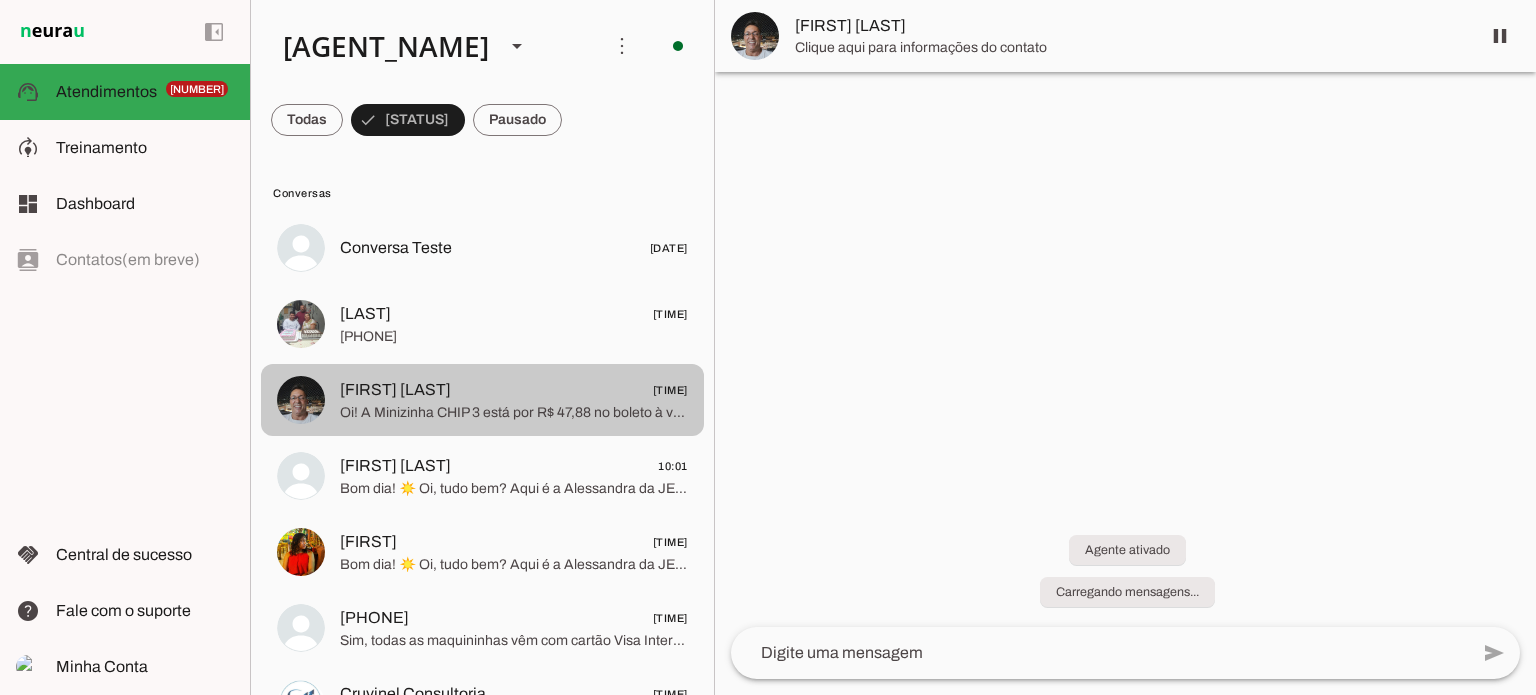 scroll, scrollTop: 0, scrollLeft: 0, axis: both 